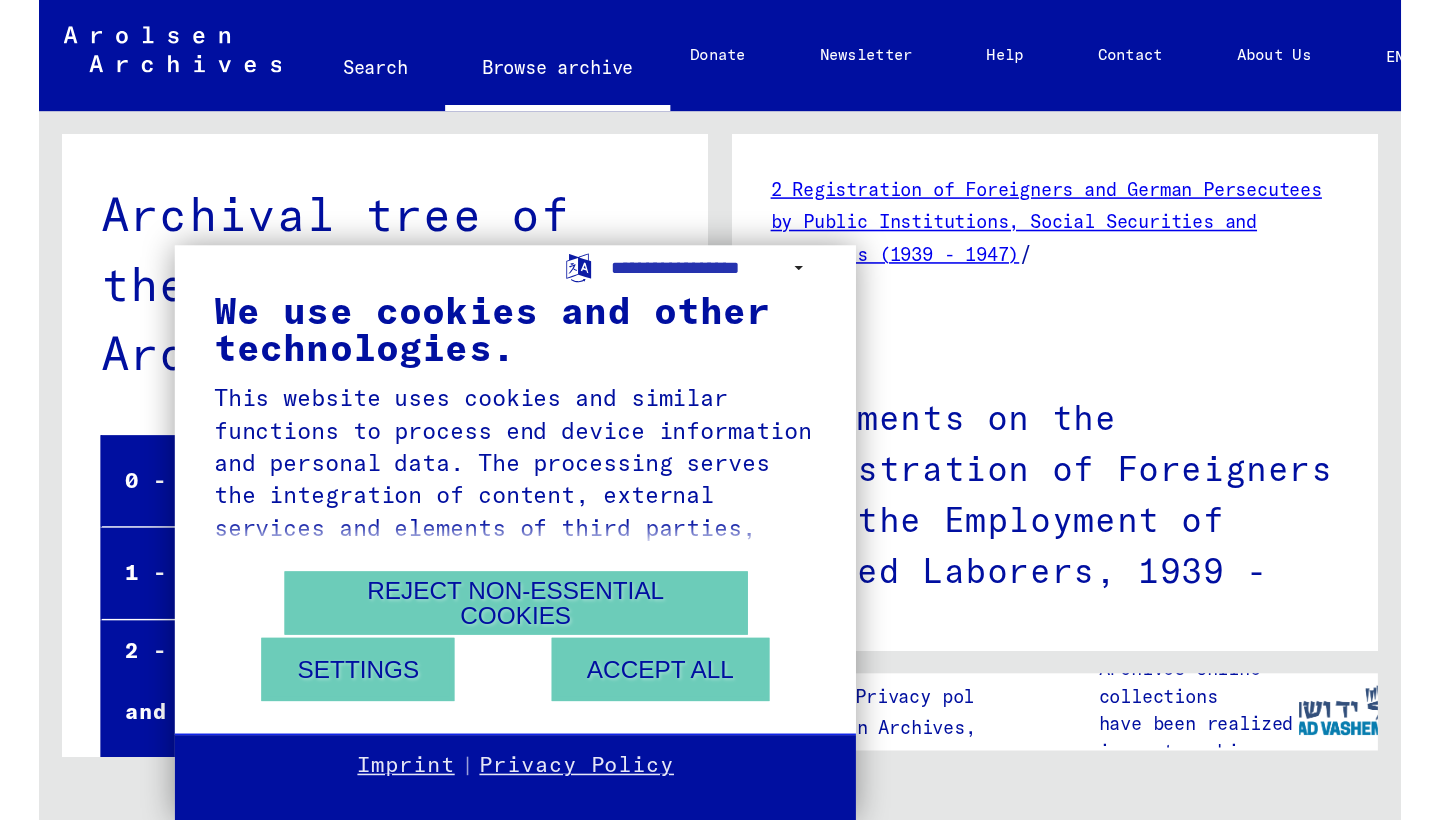scroll, scrollTop: 0, scrollLeft: 0, axis: both 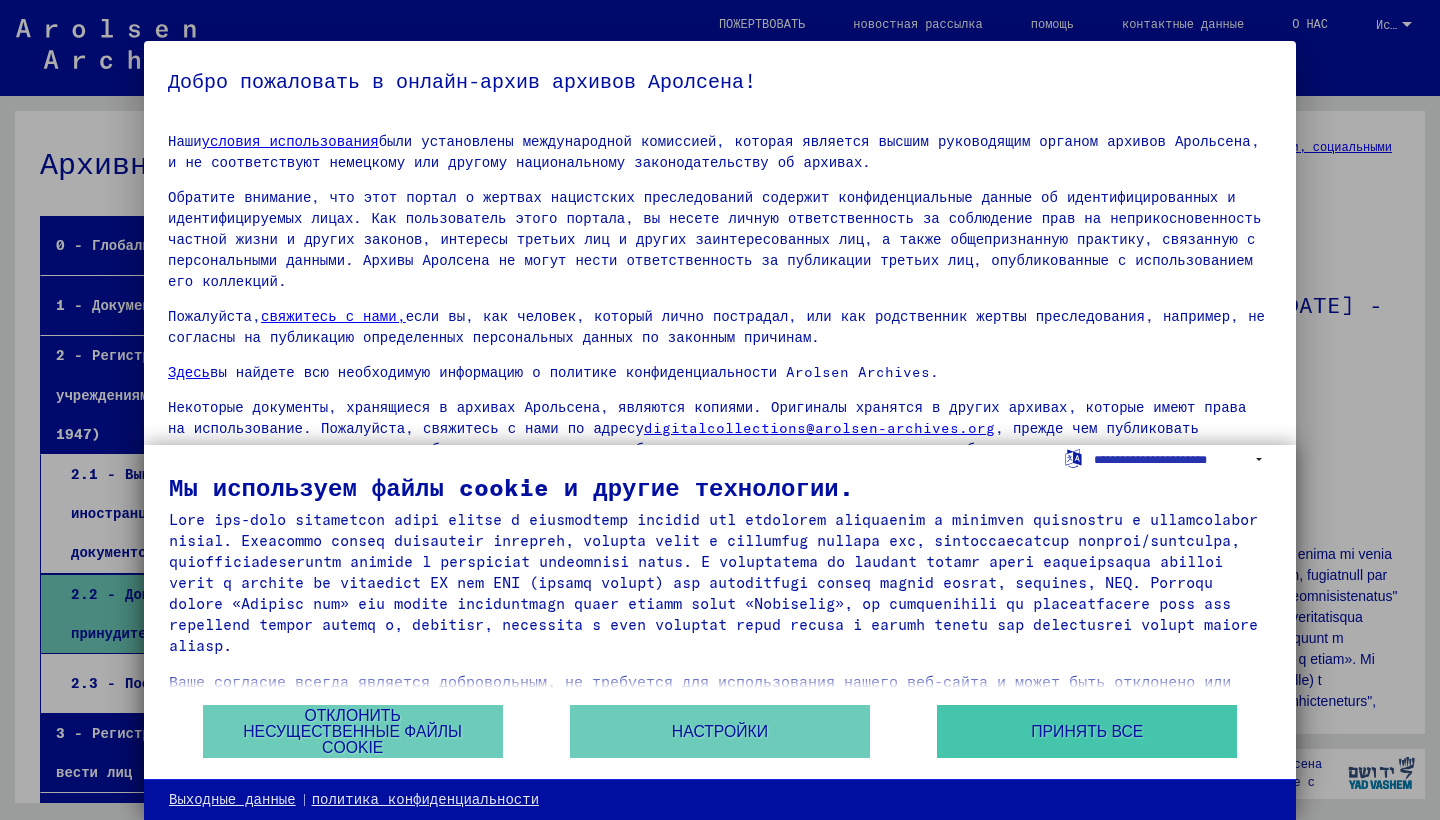 click on "ПРИНЯТЬ ВСЕ" at bounding box center (1087, 731) 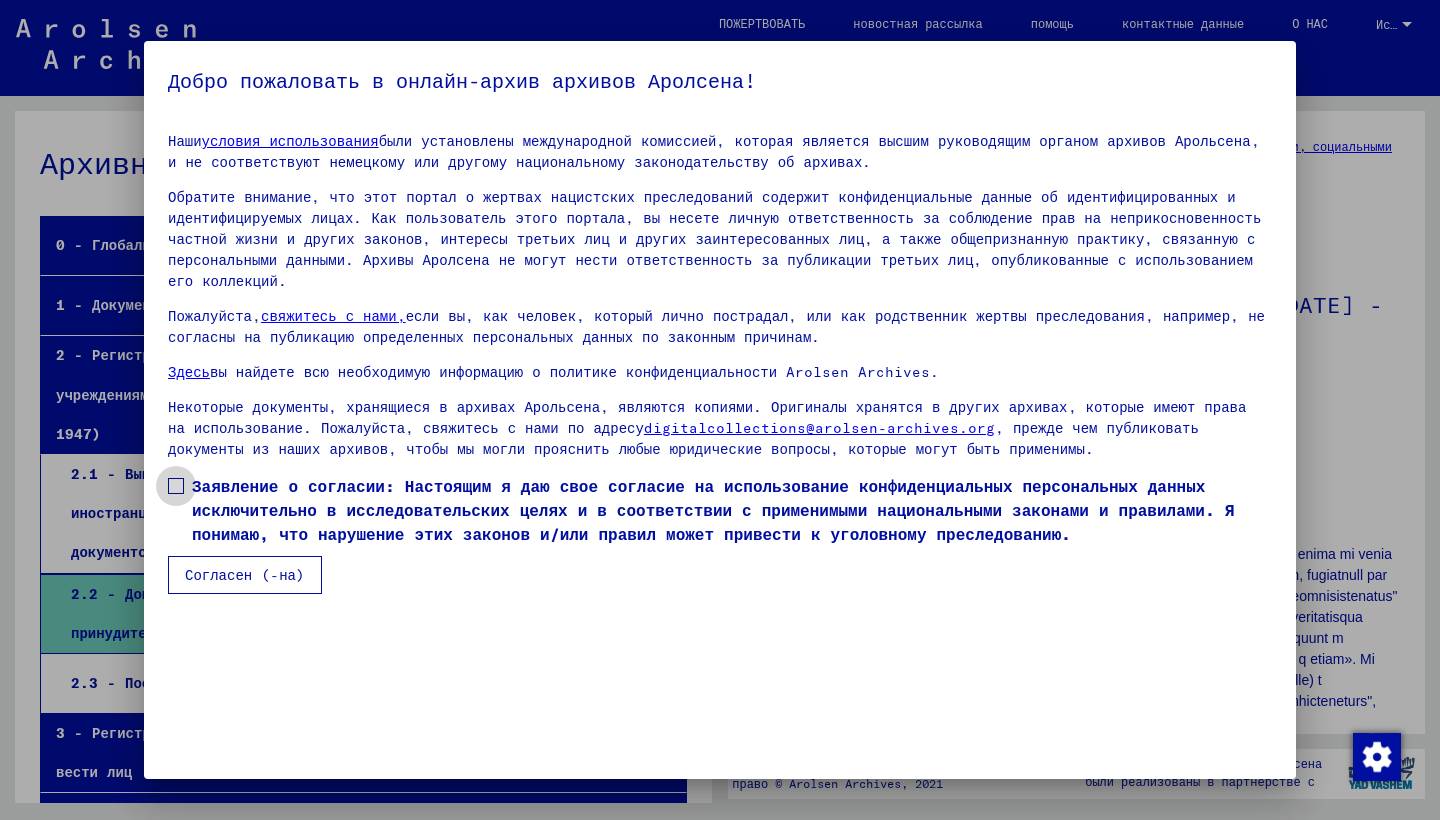 click at bounding box center [176, 486] 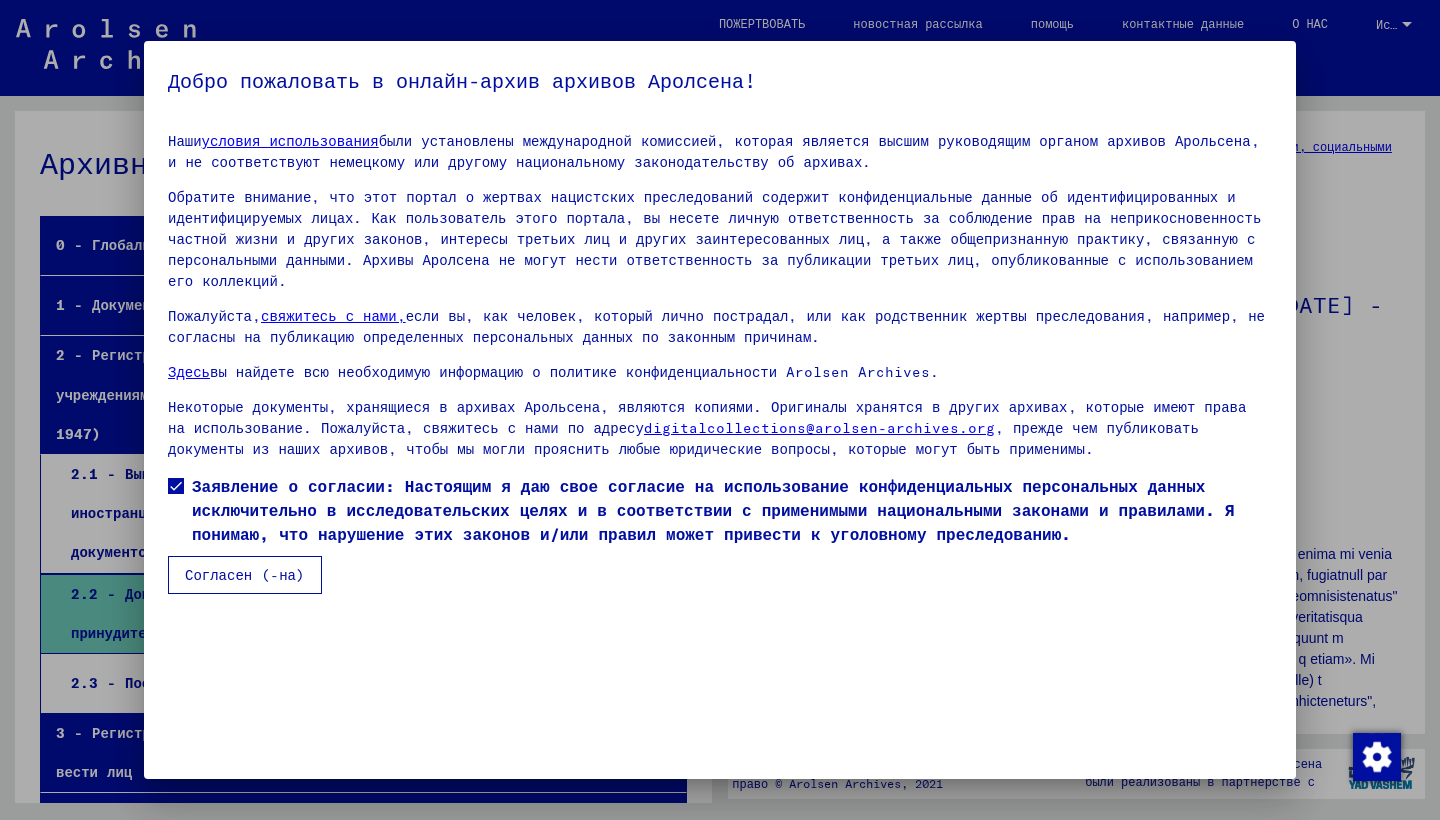 click on "Согласен (-на)" at bounding box center (245, 575) 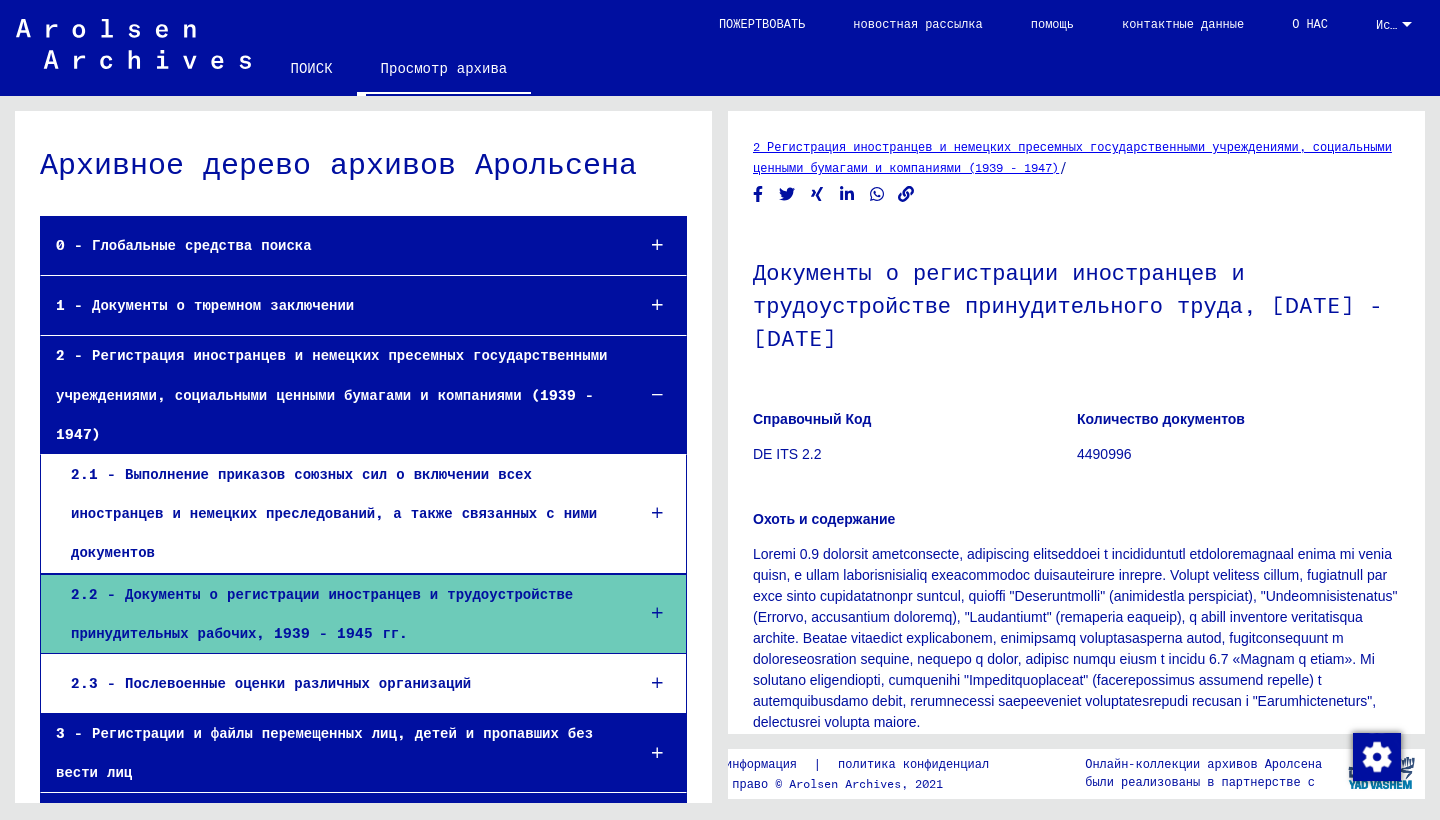 click on "0 - Глобальные средства поиска" at bounding box center (329, 245) 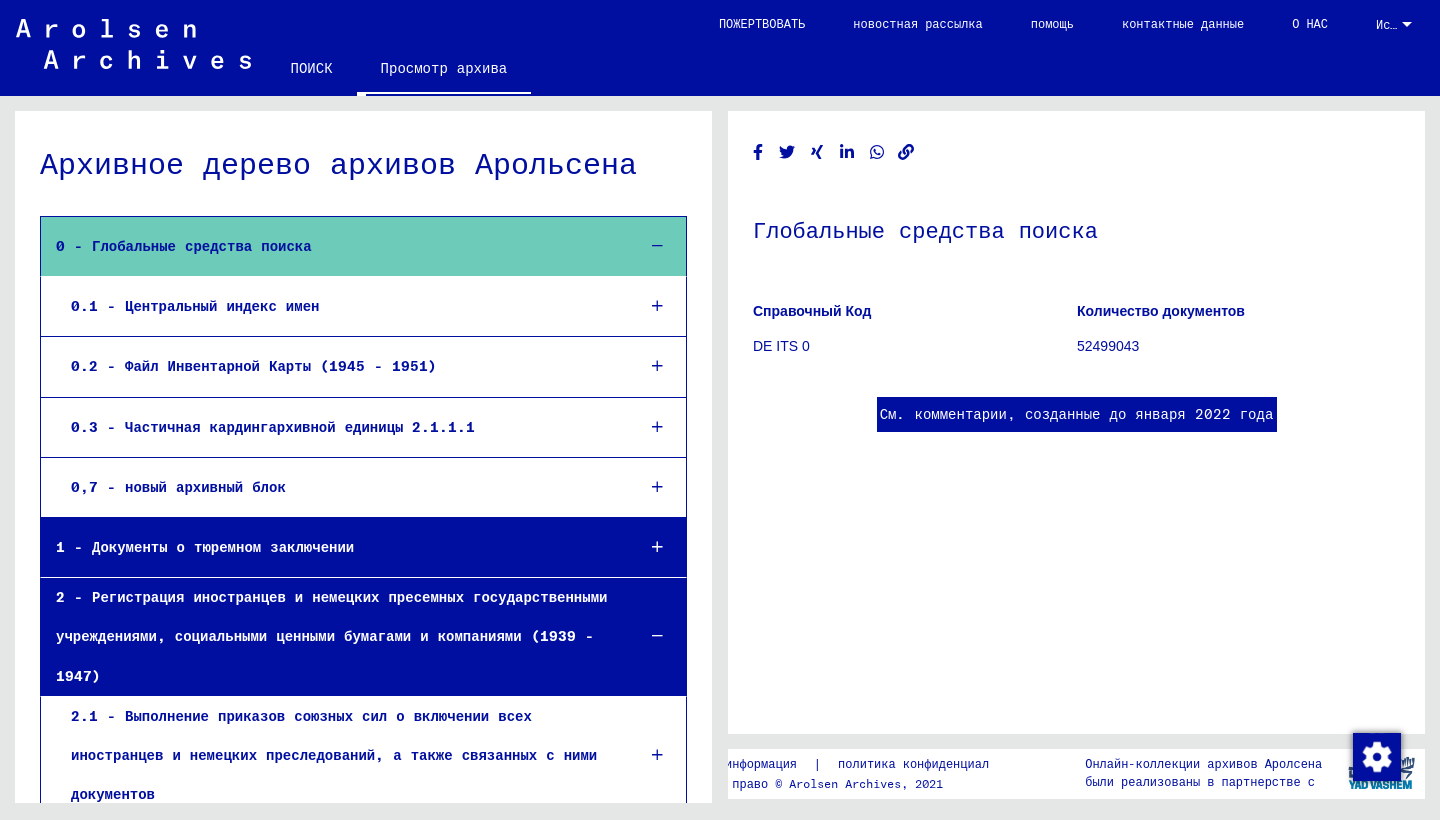 scroll, scrollTop: 0, scrollLeft: 0, axis: both 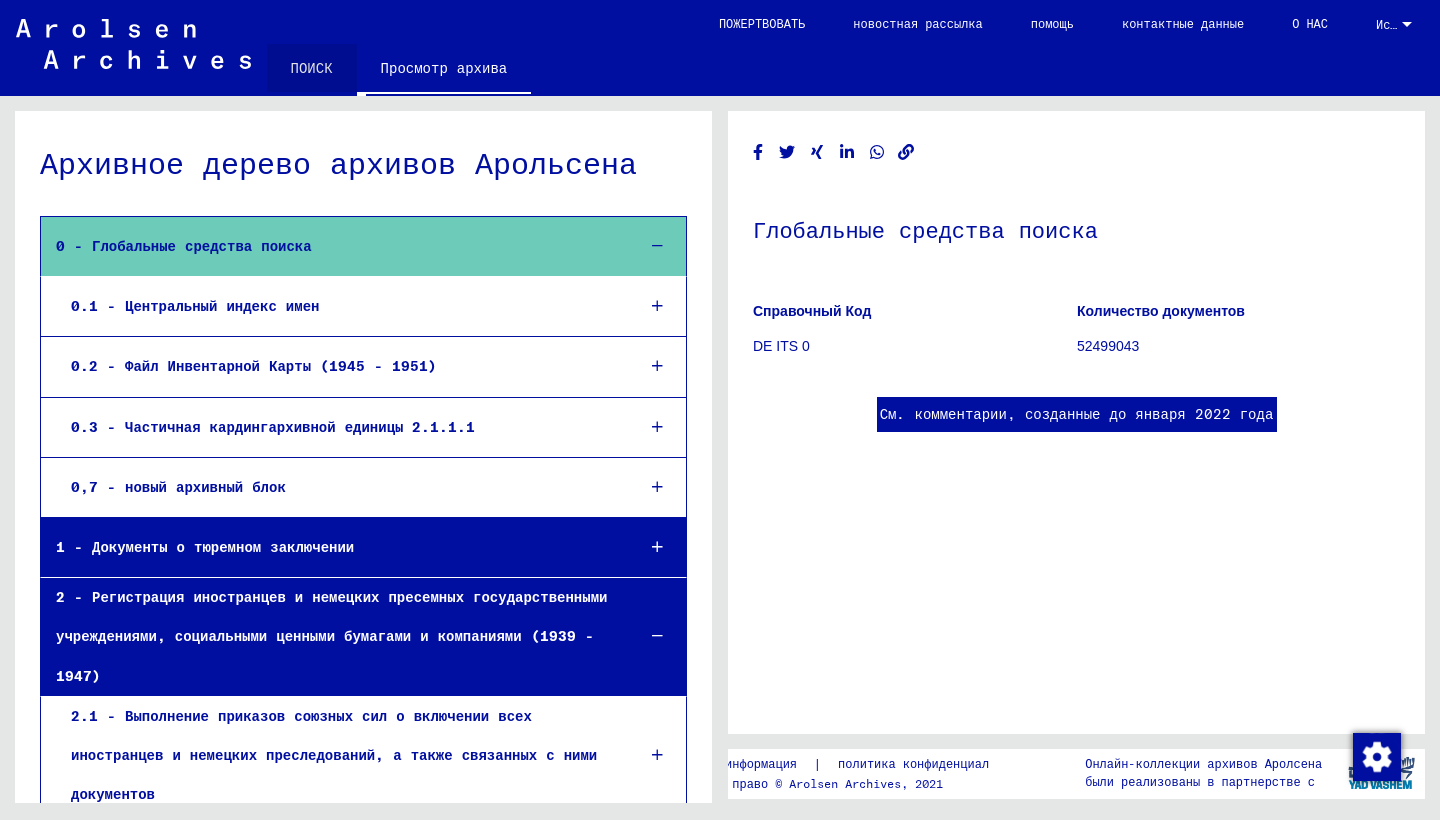 click on "ПОИСК" 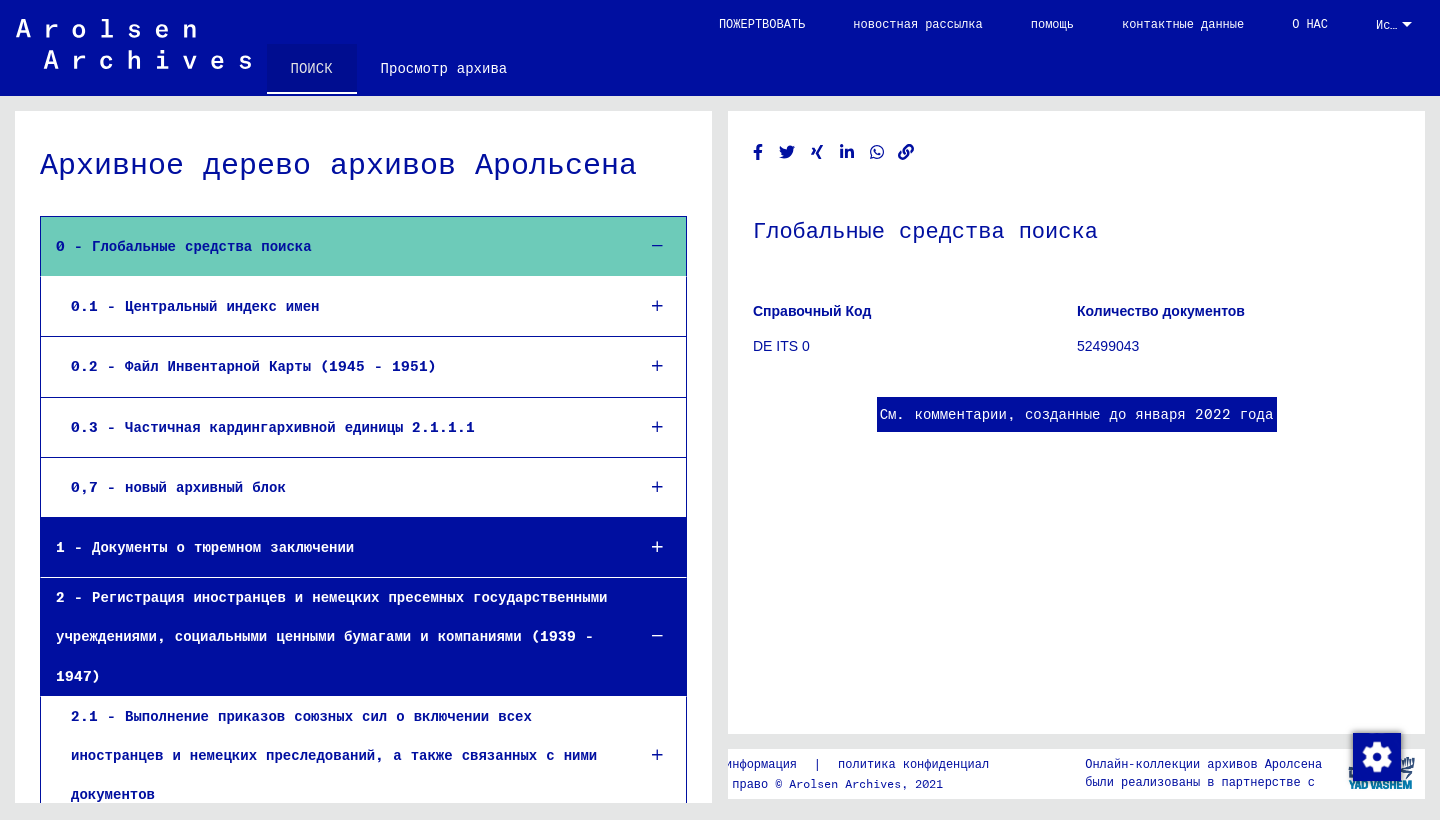 click on "ПОИСК" 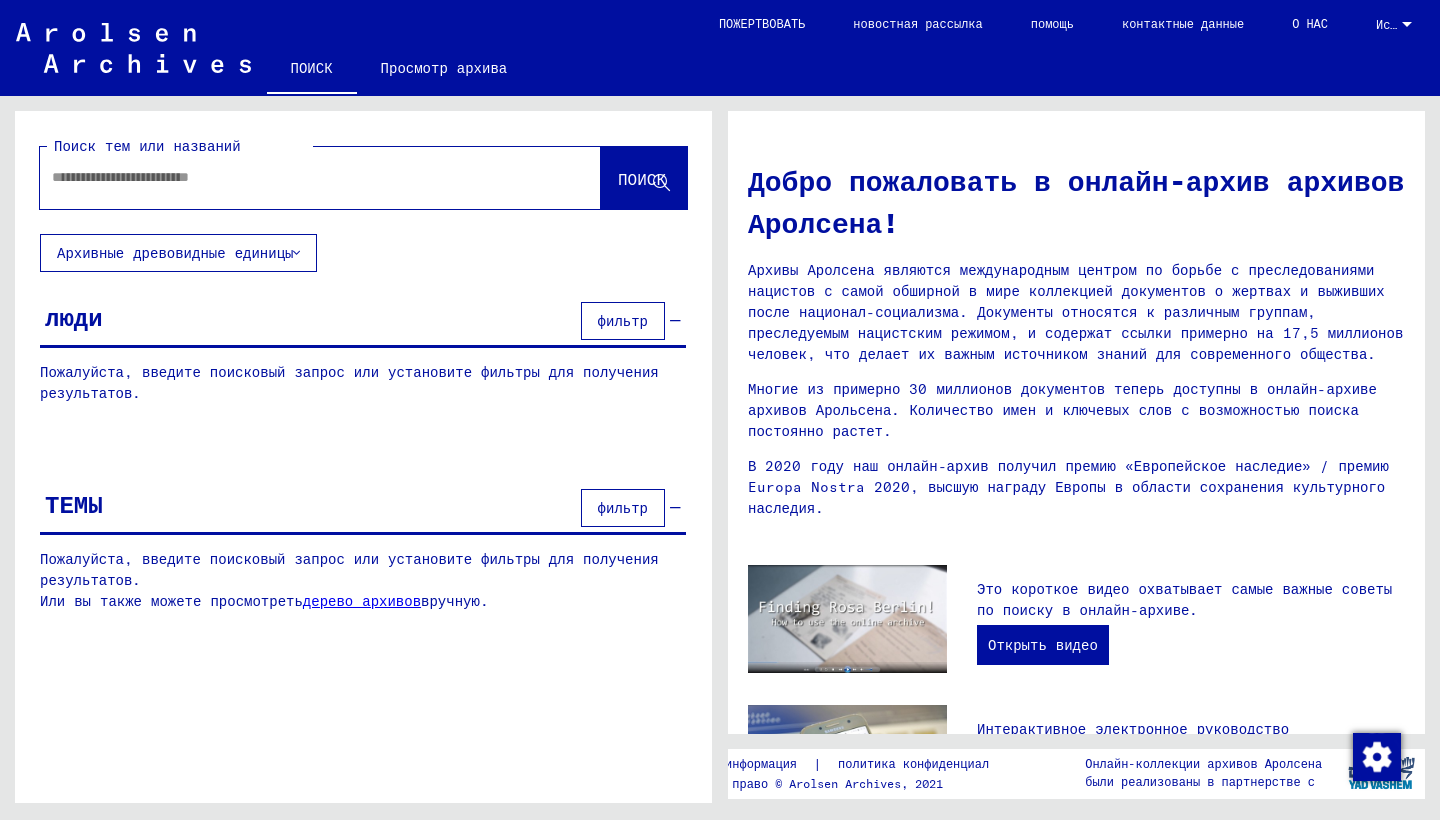 click at bounding box center [296, 177] 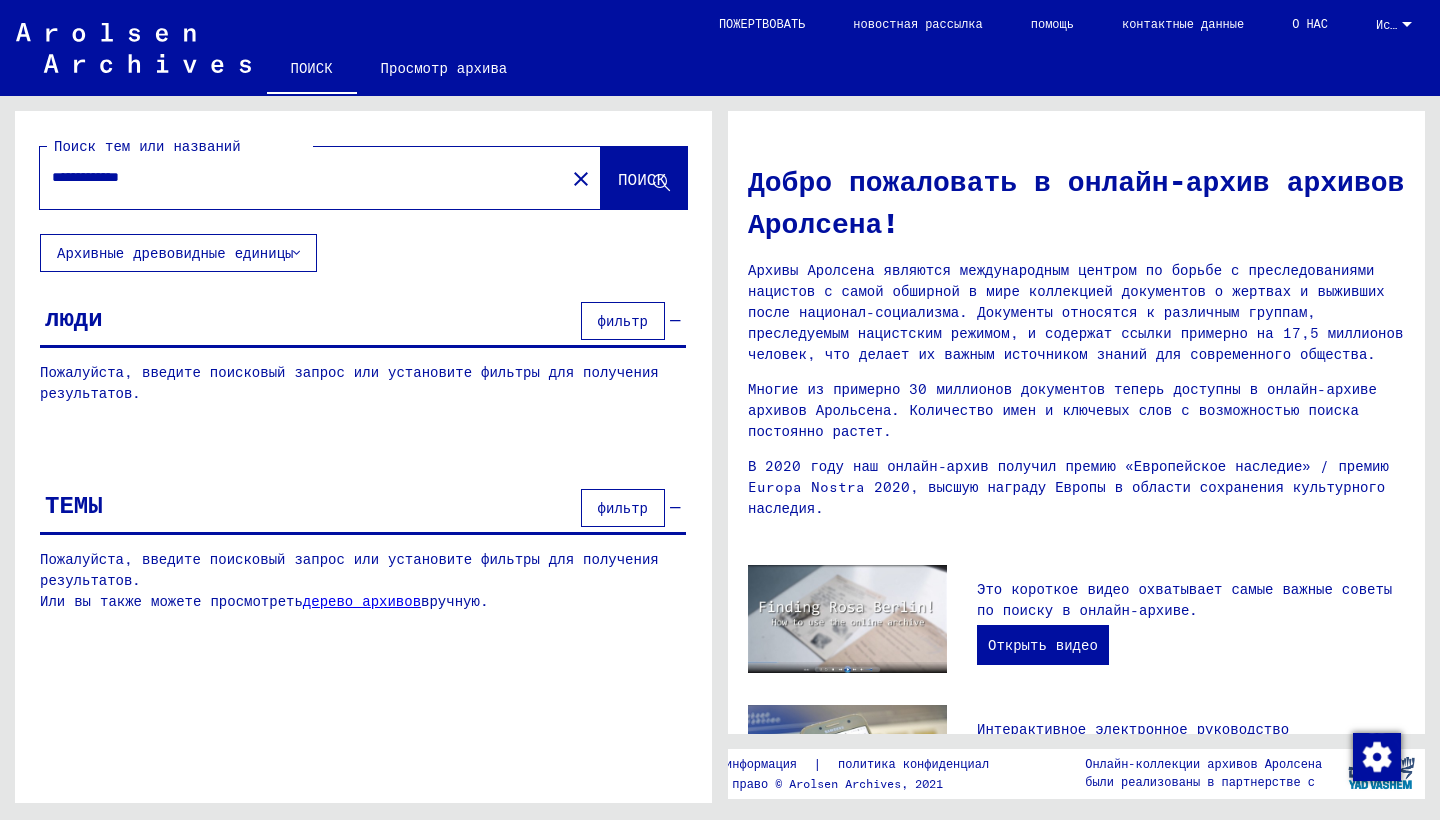 type on "**********" 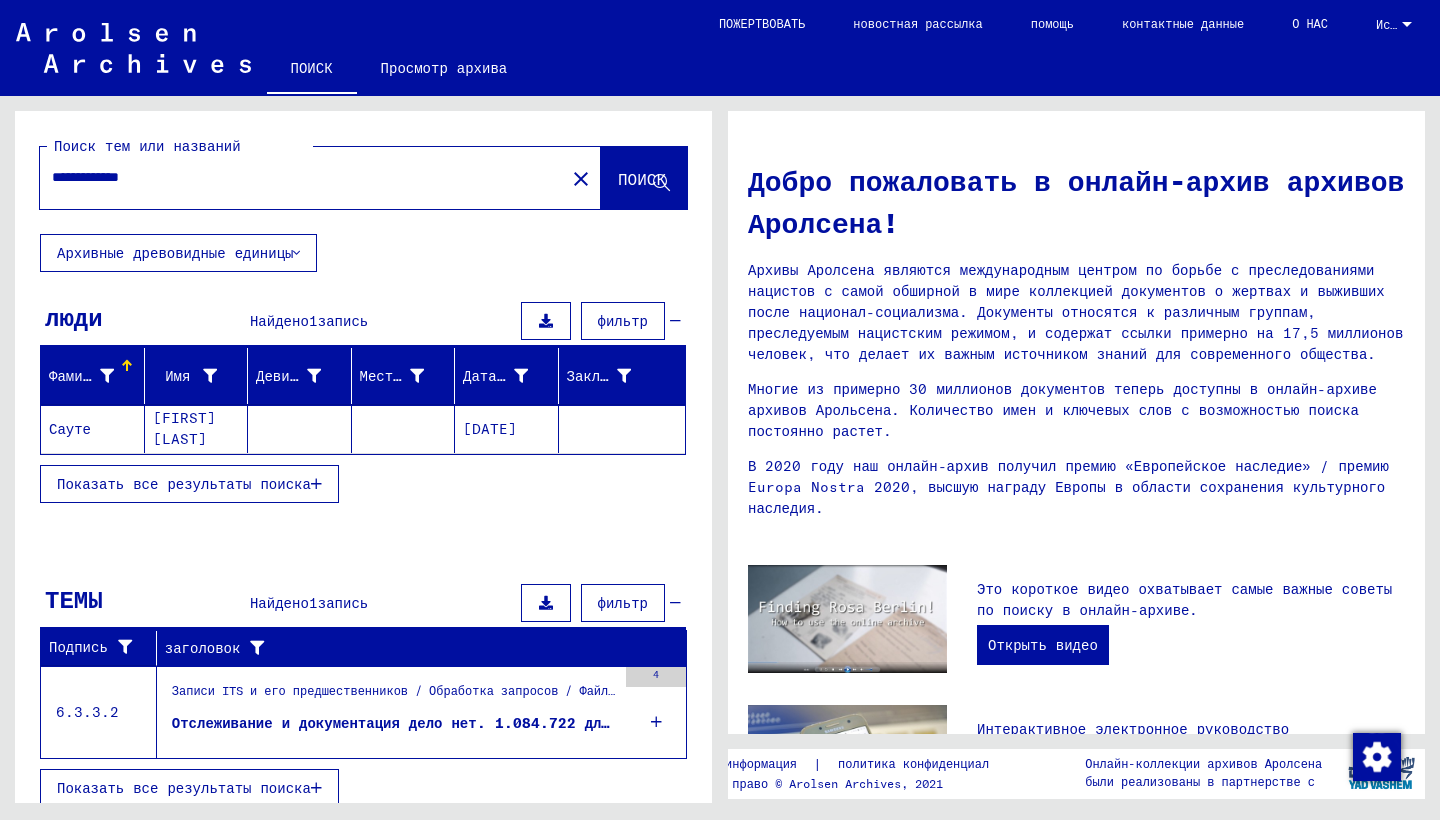 click on "[FIRST] [LAST]" 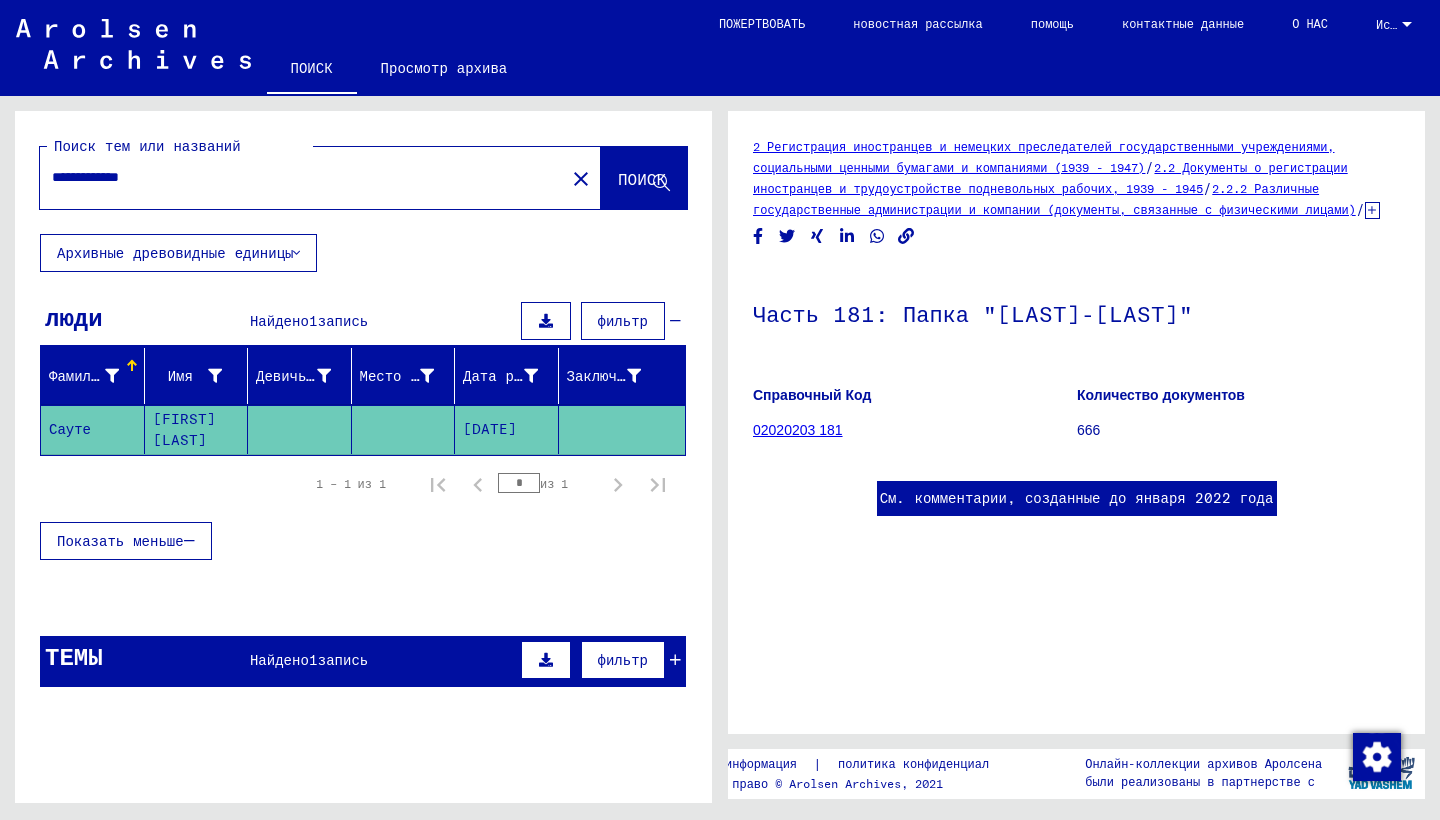 scroll, scrollTop: 0, scrollLeft: 0, axis: both 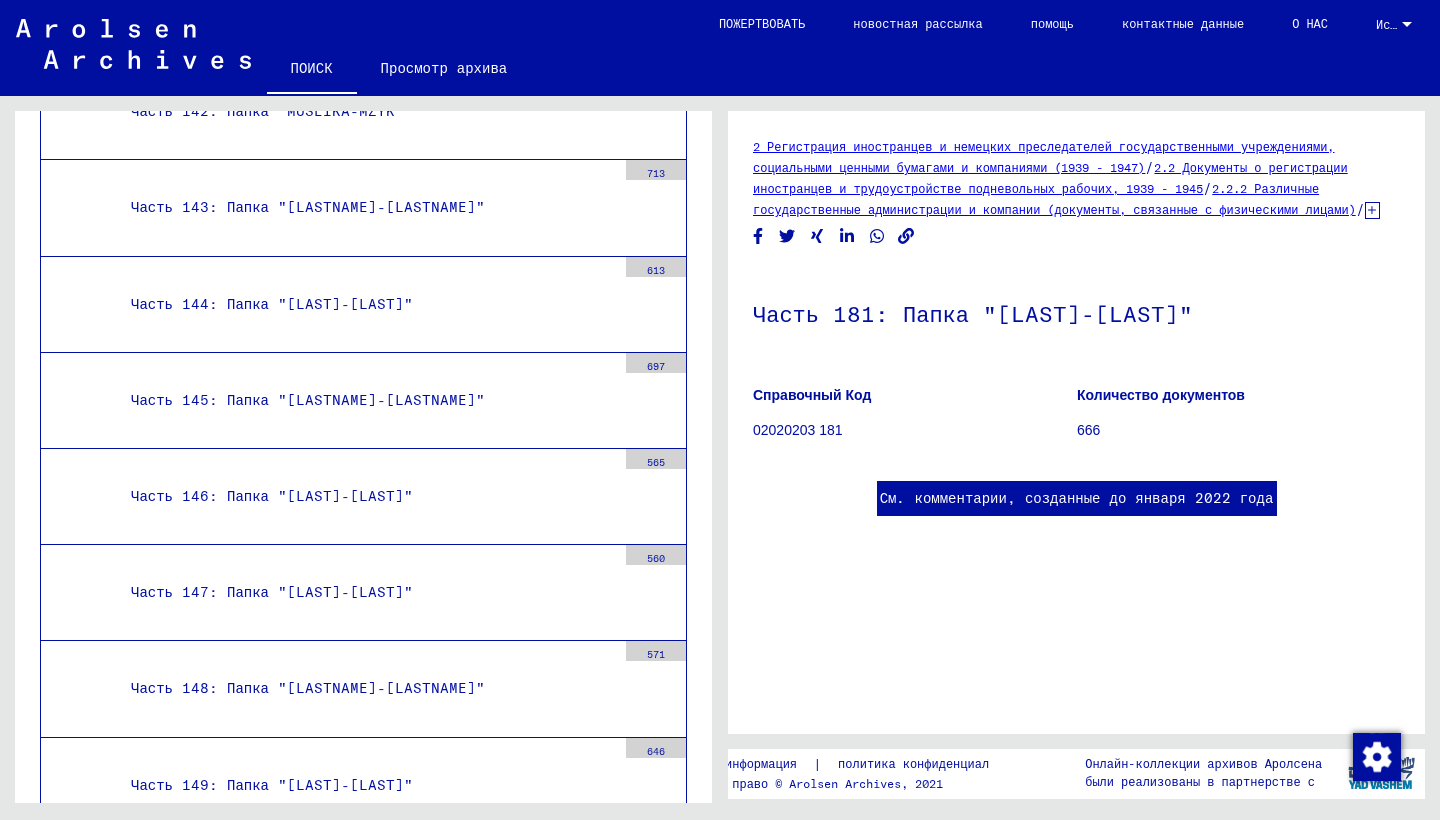 click on "Часть 181: Папка "[LAST]-[LAST]"" at bounding box center (366, 3864) 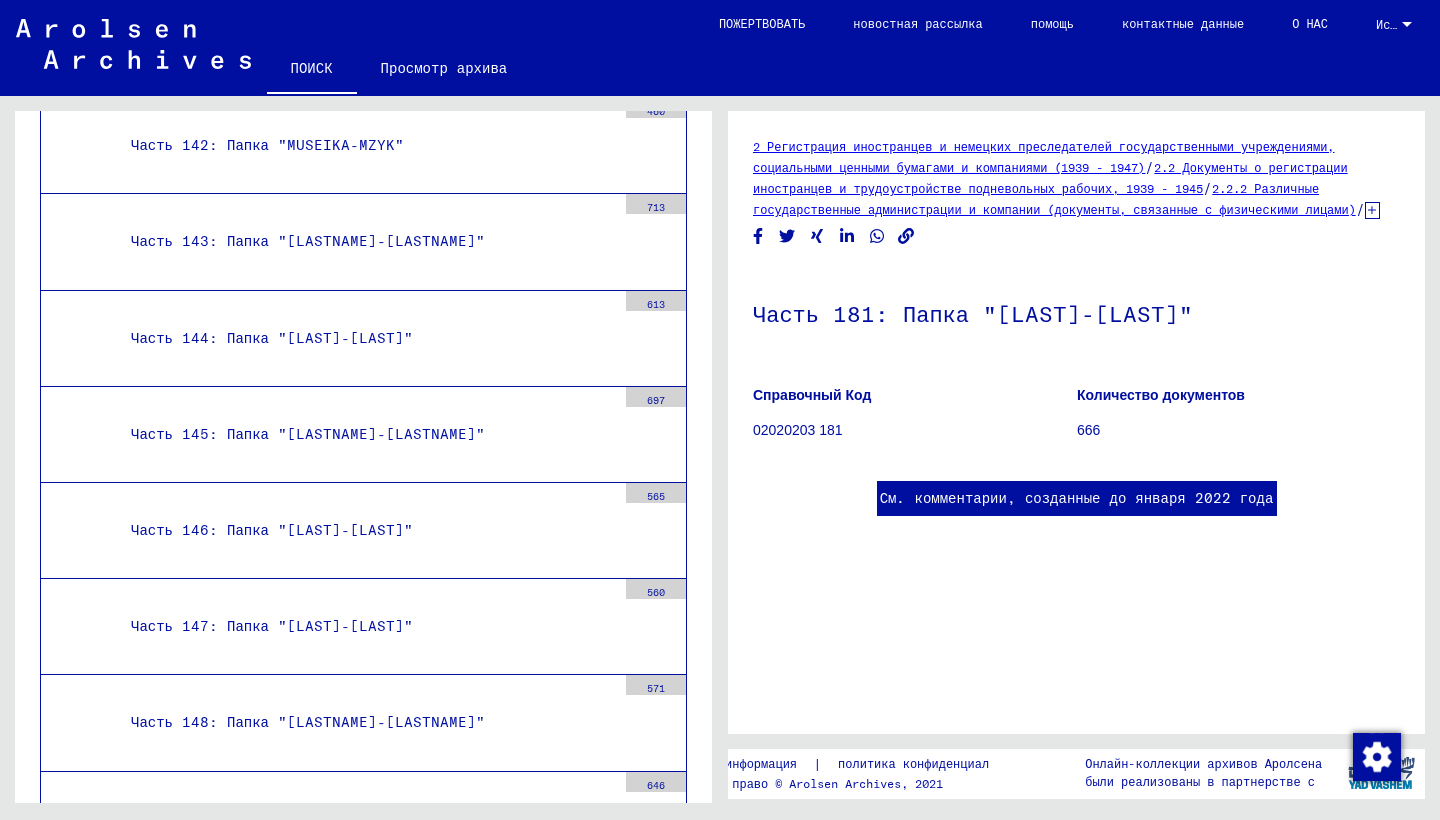 scroll, scrollTop: 25044, scrollLeft: 0, axis: vertical 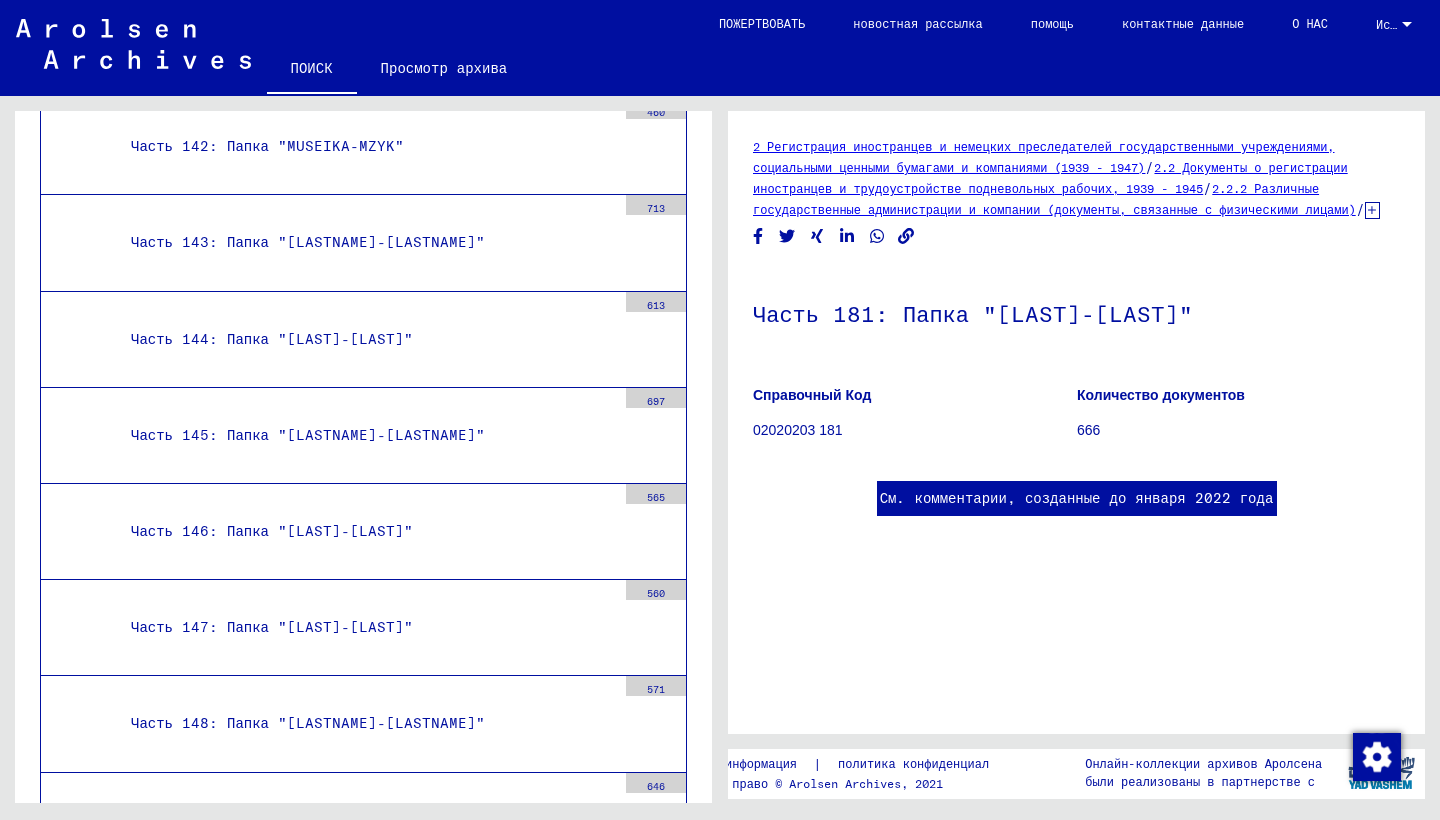 click on "Часть 181: Папка "[LAST]-[LAST]"" at bounding box center (366, 3899) 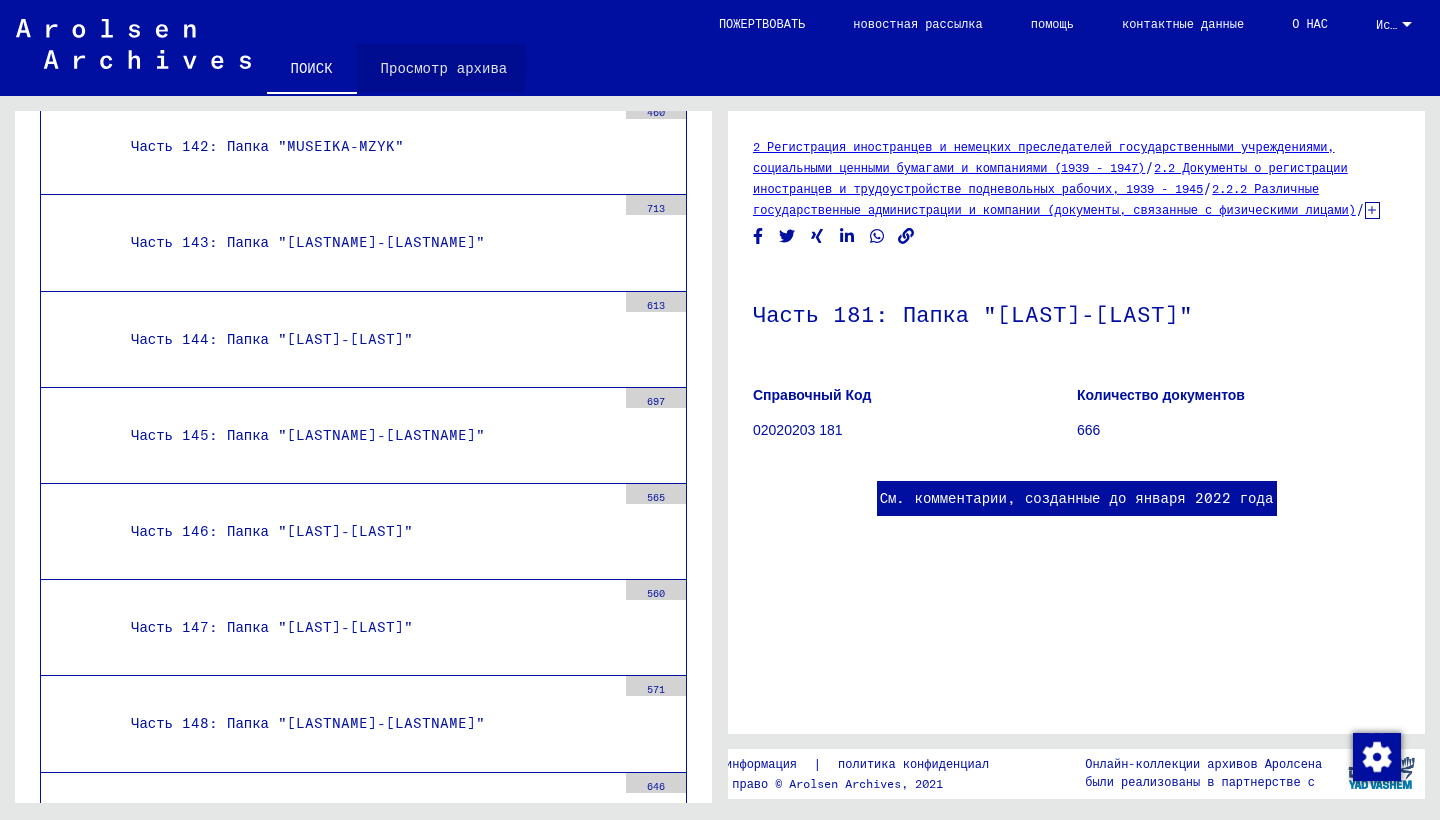click on "Просмотр архива" 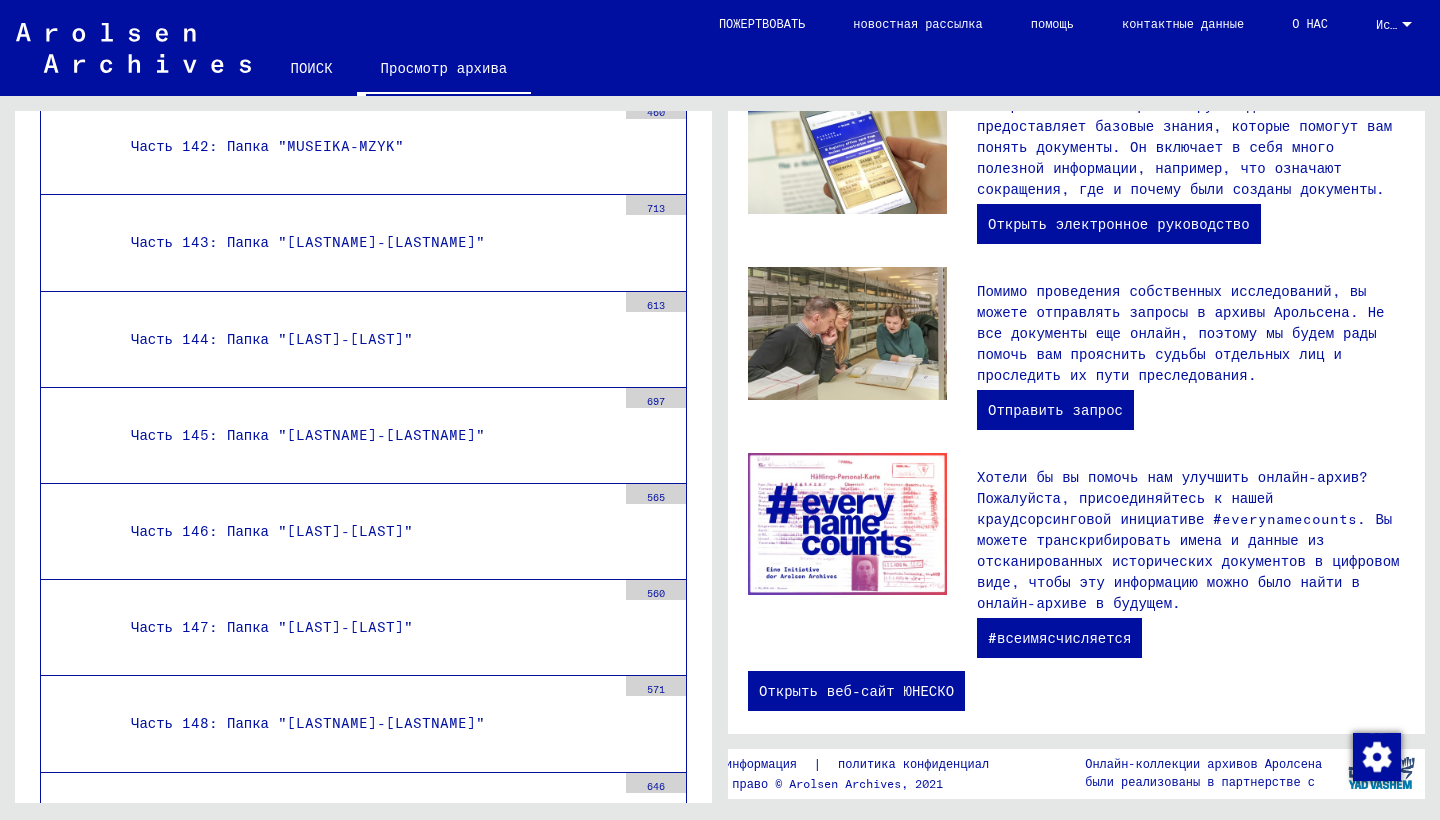 scroll, scrollTop: 623, scrollLeft: 0, axis: vertical 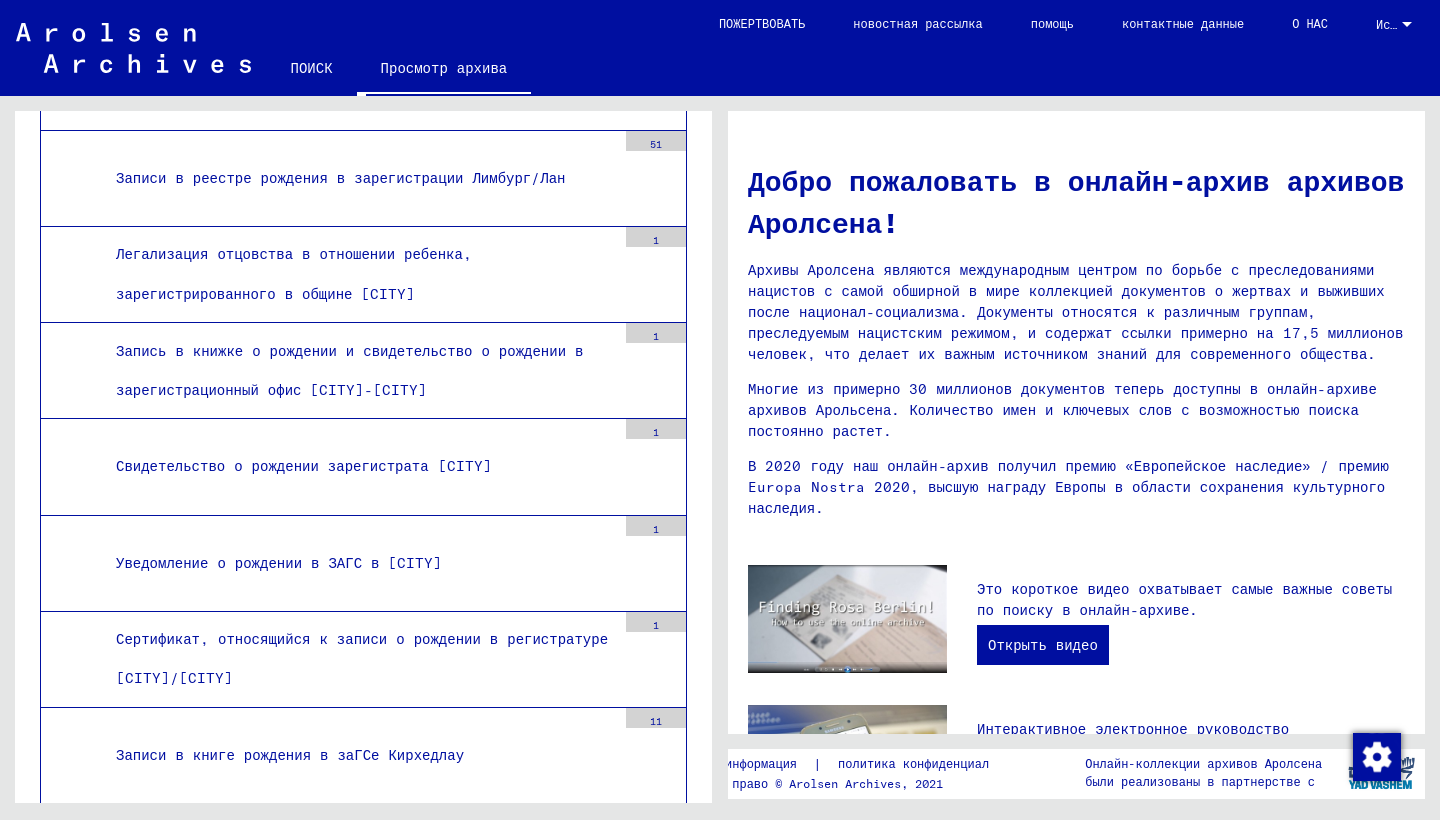 click on "Анкета о законном рождении в общине [CITY]" at bounding box center (358, 1332) 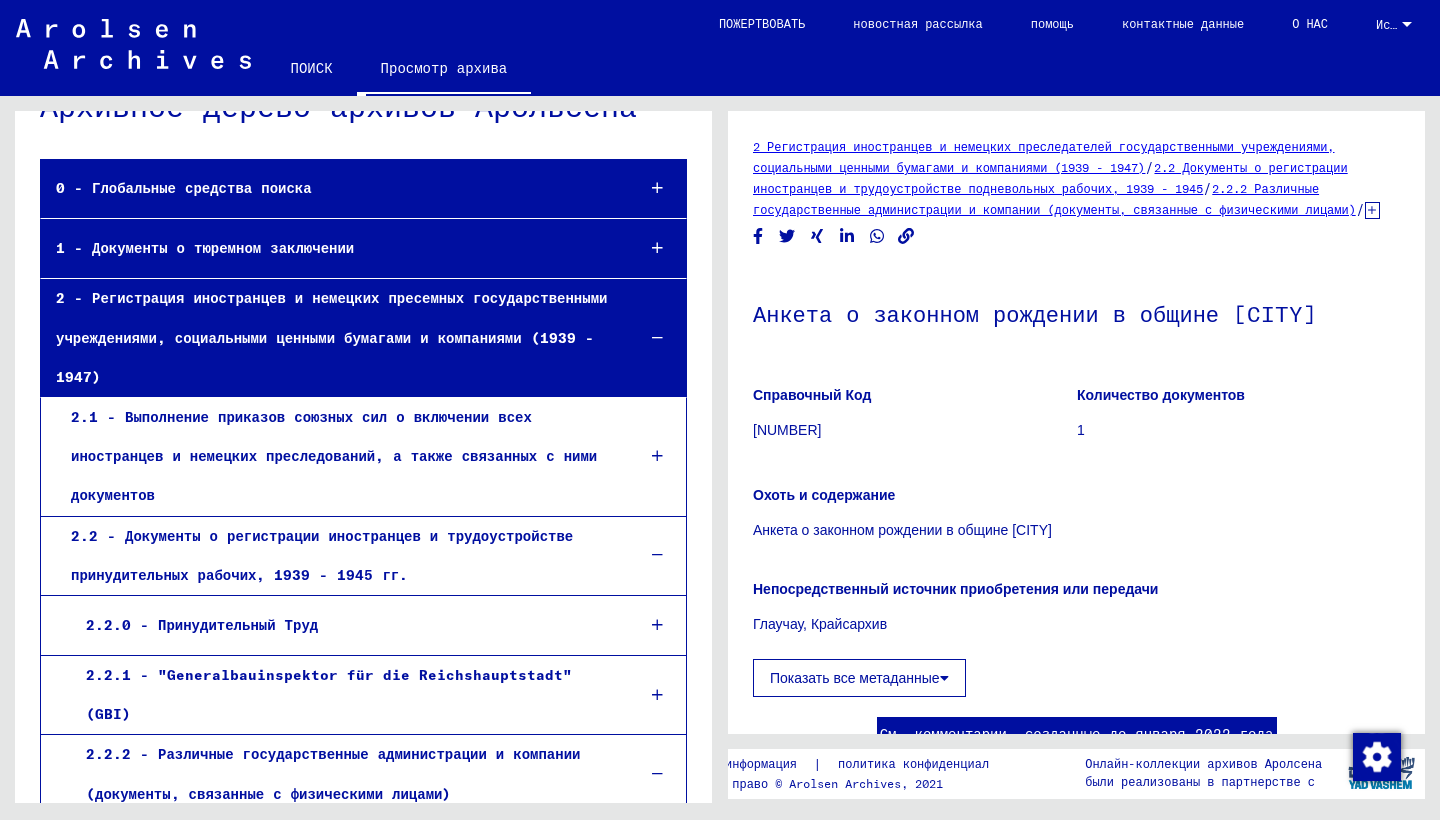 scroll, scrollTop: 69, scrollLeft: 0, axis: vertical 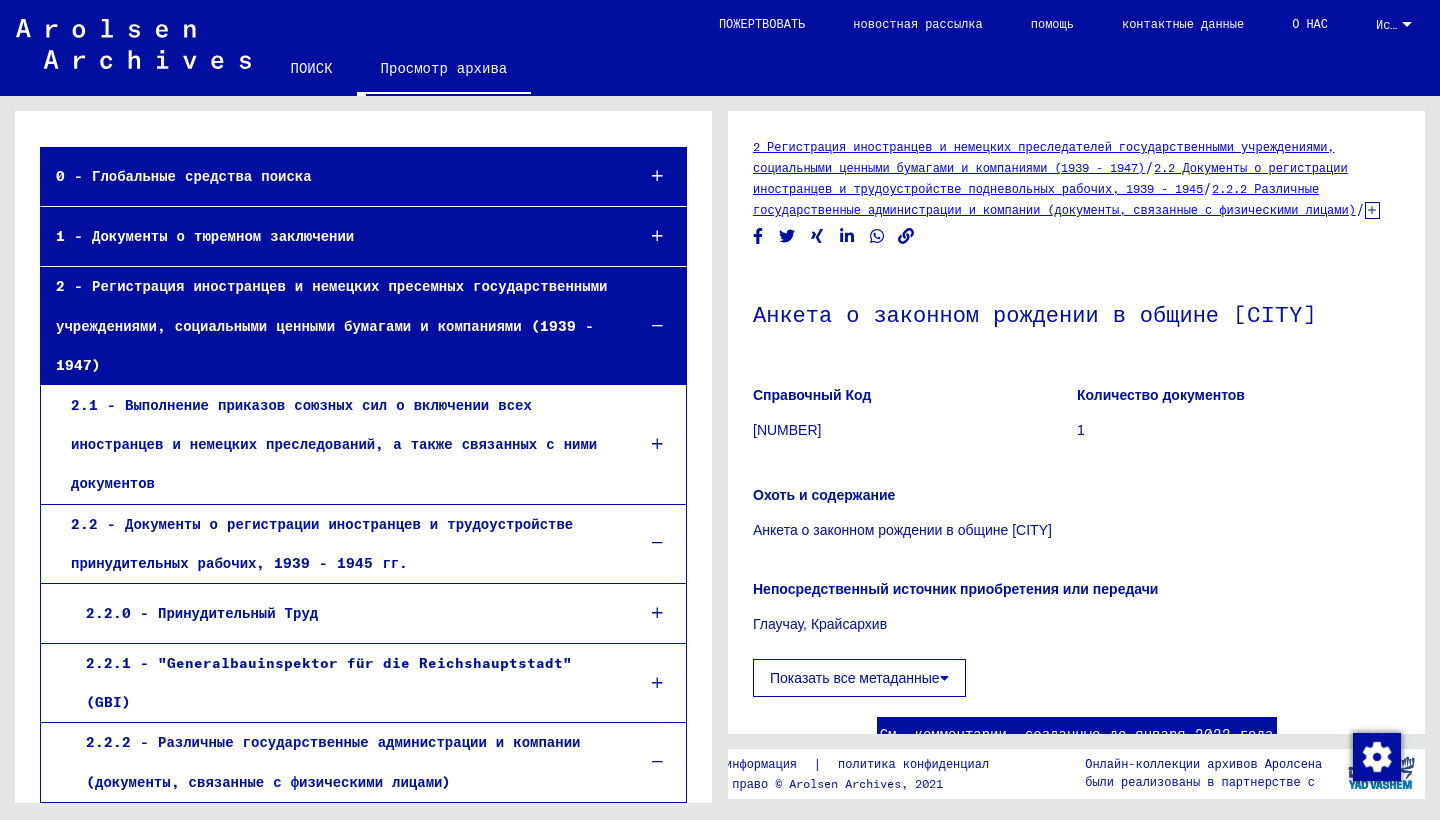 click on "1 - Документы о тюремном заключении" at bounding box center [329, 236] 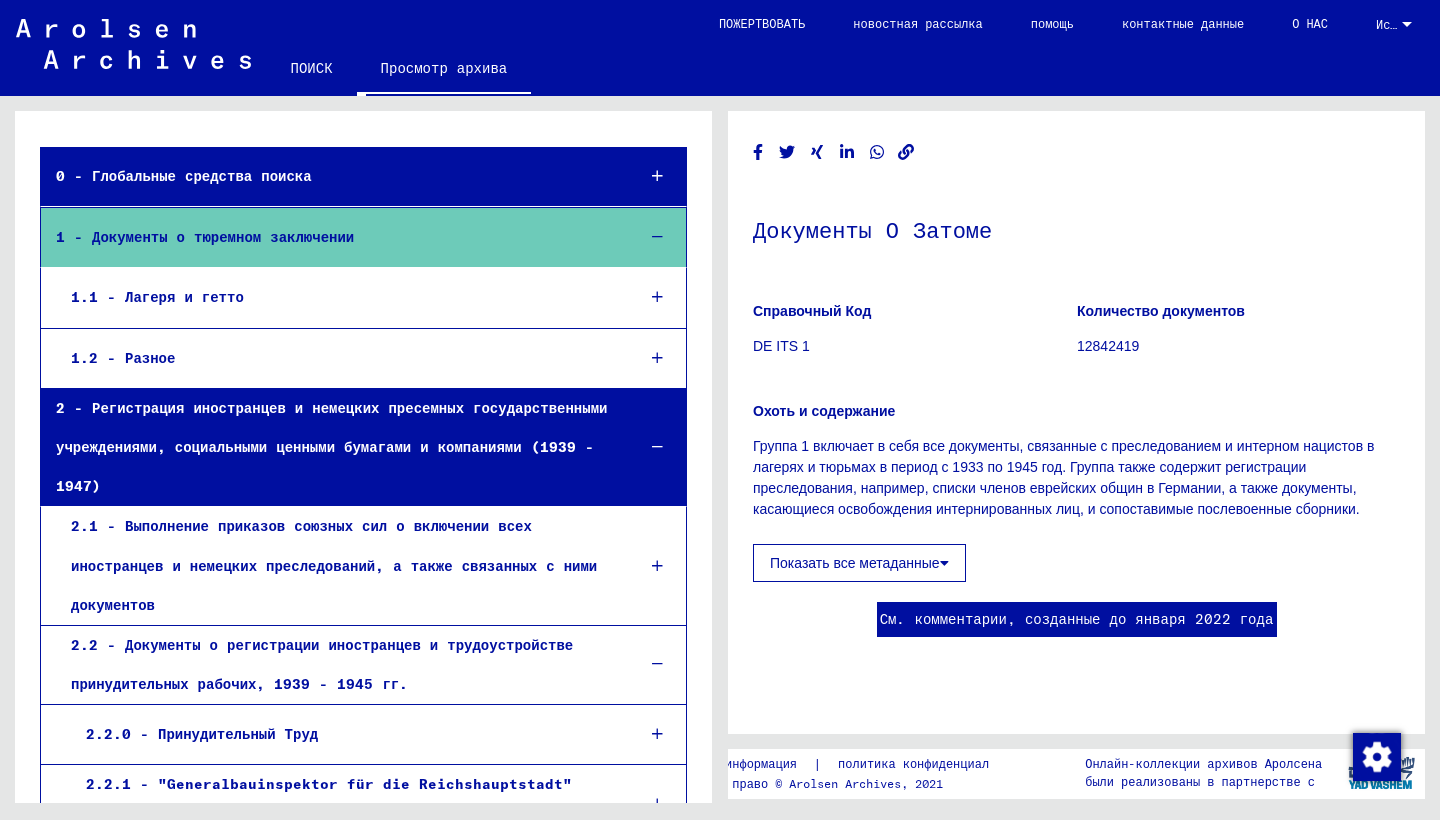 scroll, scrollTop: 0, scrollLeft: 0, axis: both 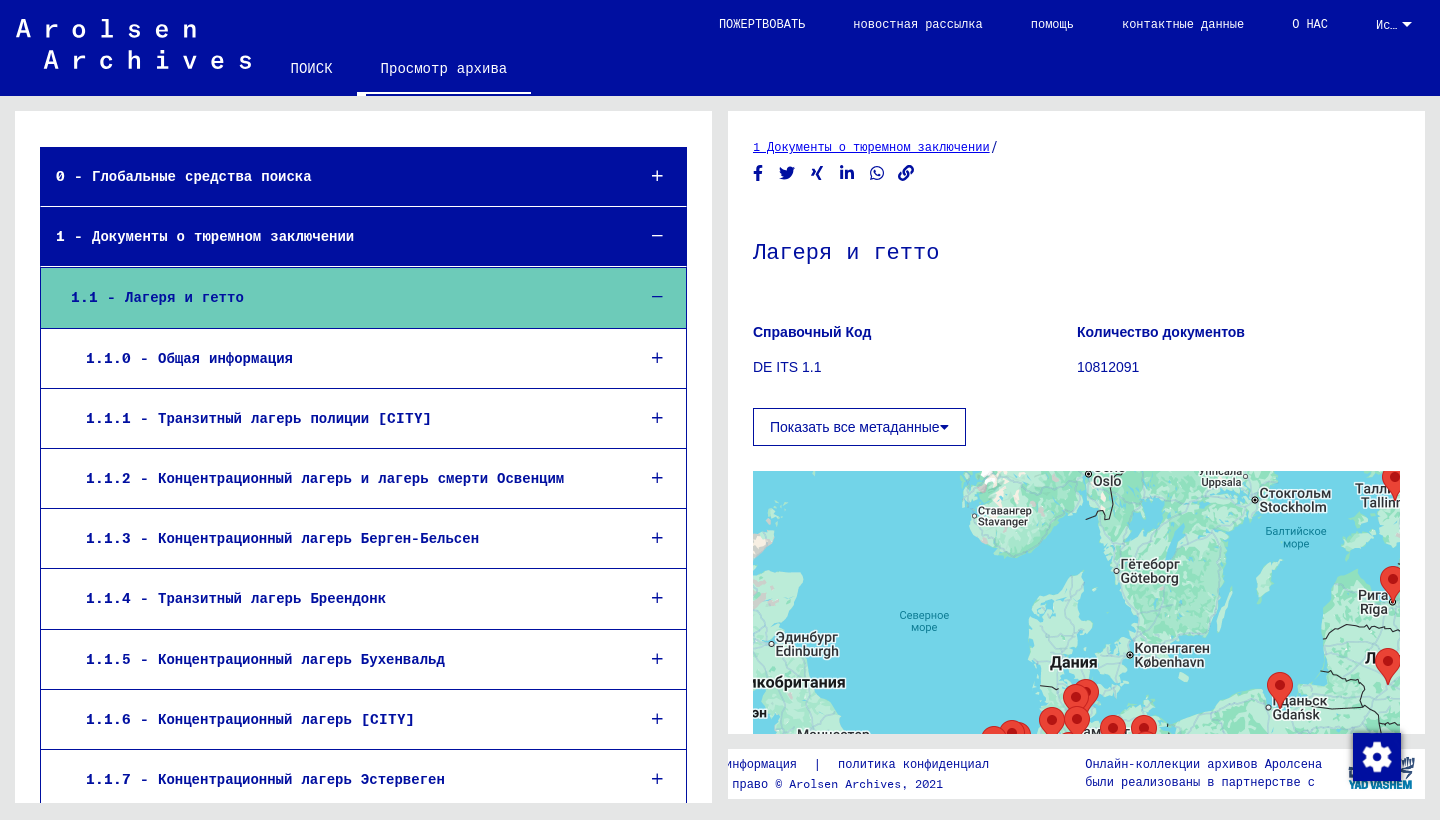 click on "0 - Глобальные средства поиска" at bounding box center [329, 176] 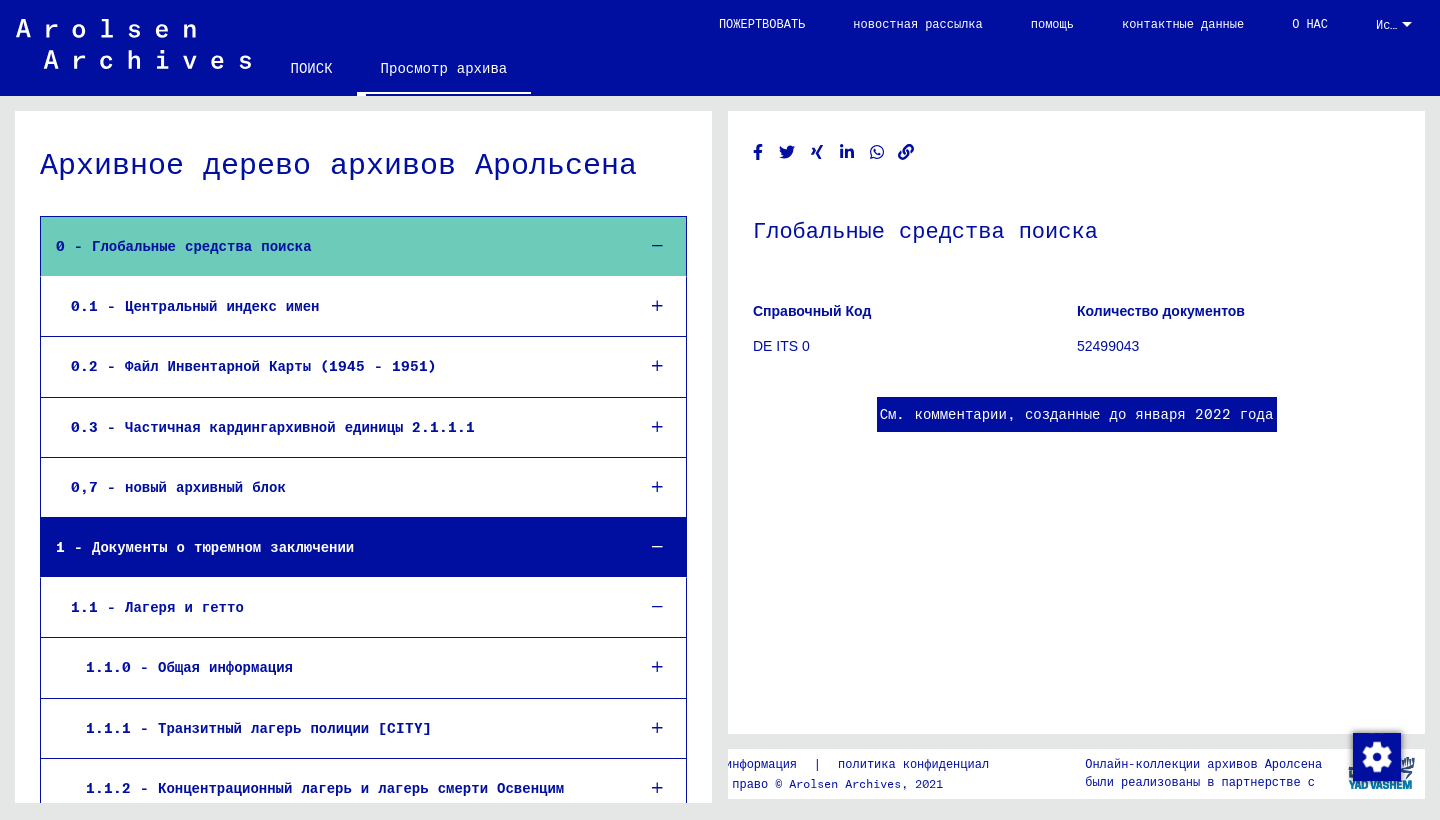 scroll, scrollTop: 0, scrollLeft: 0, axis: both 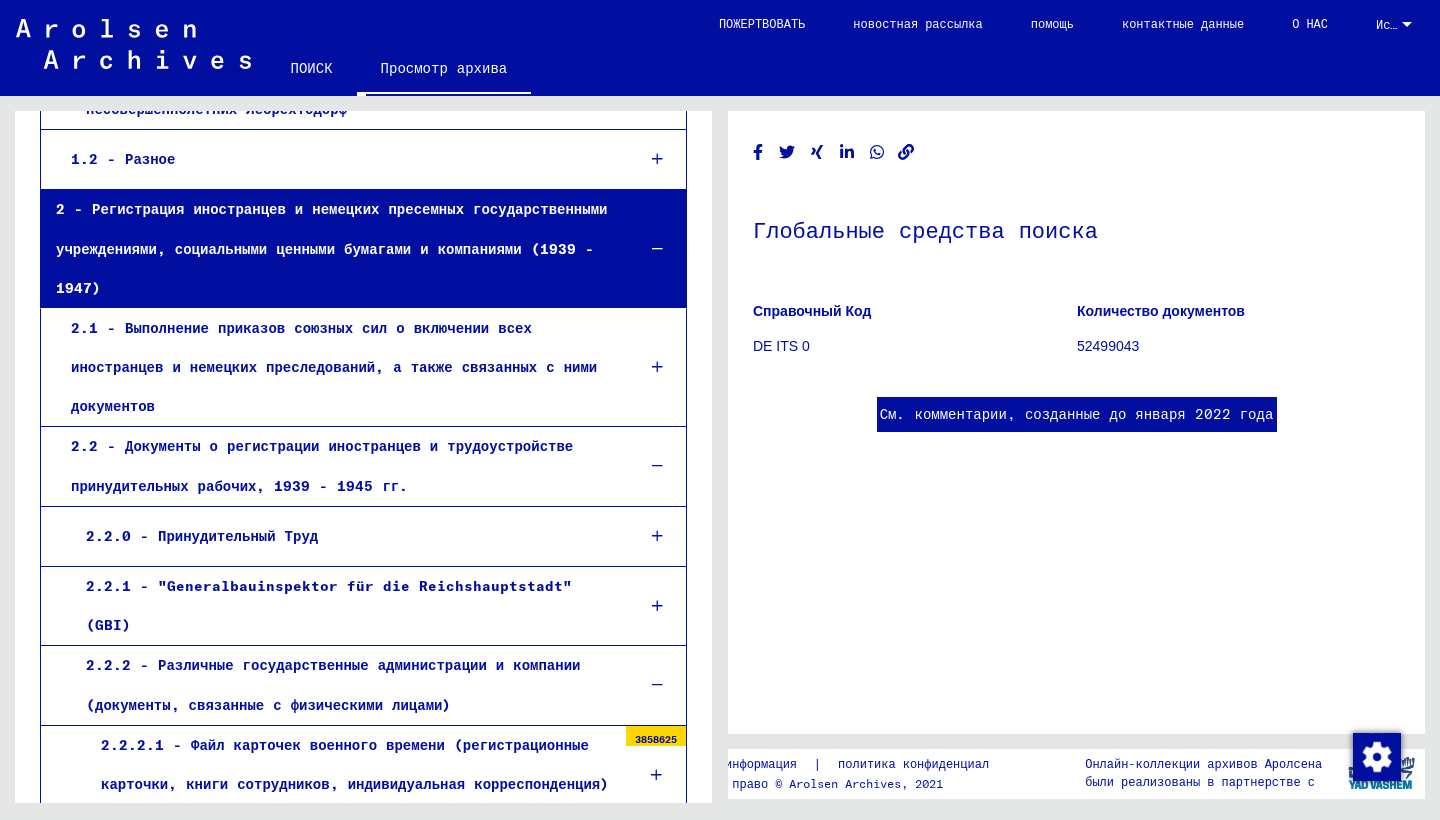click at bounding box center (657, 367) 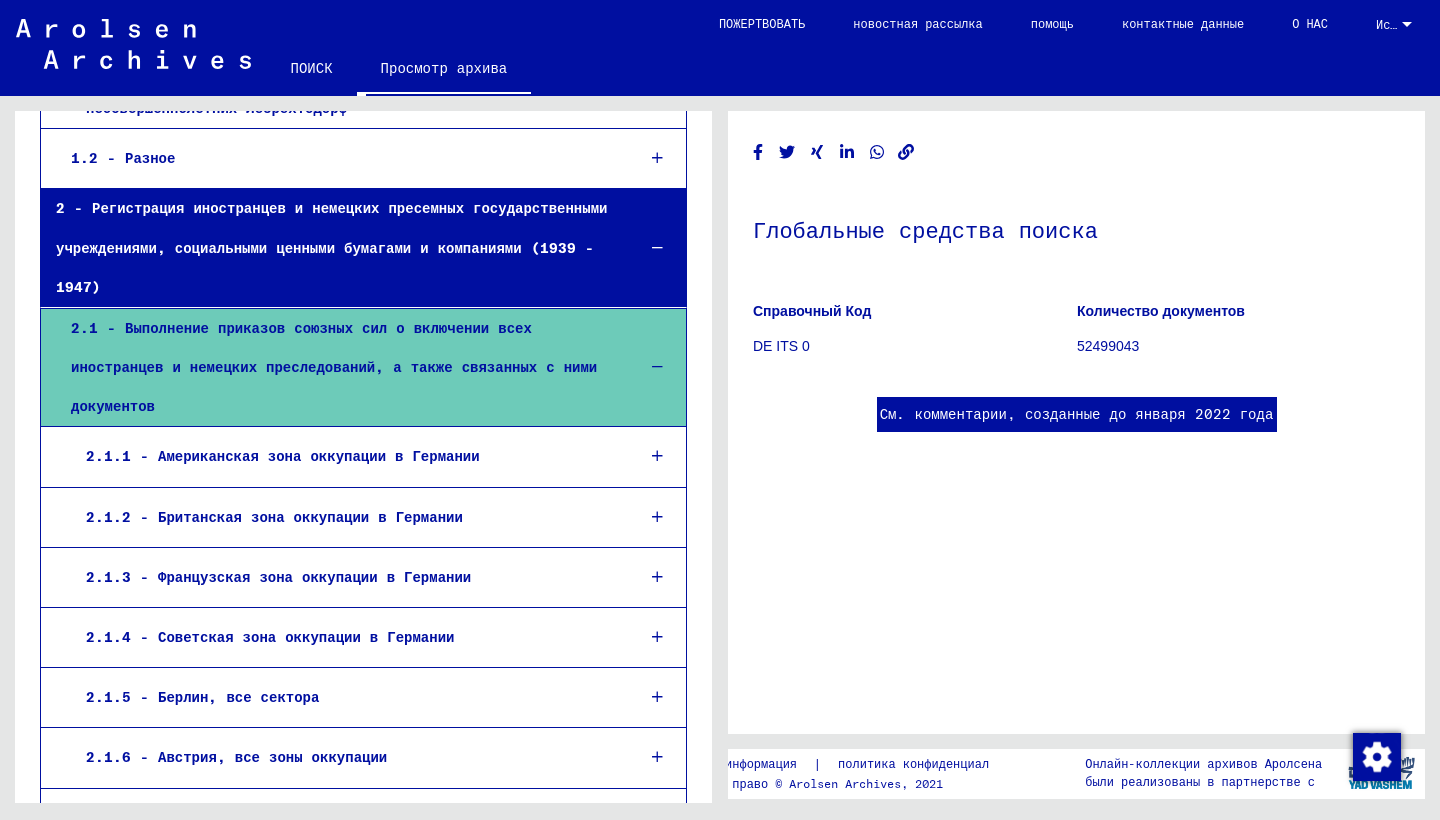 click on "2.1.1 - Американская зона оккупации в Германии" at bounding box center [344, 456] 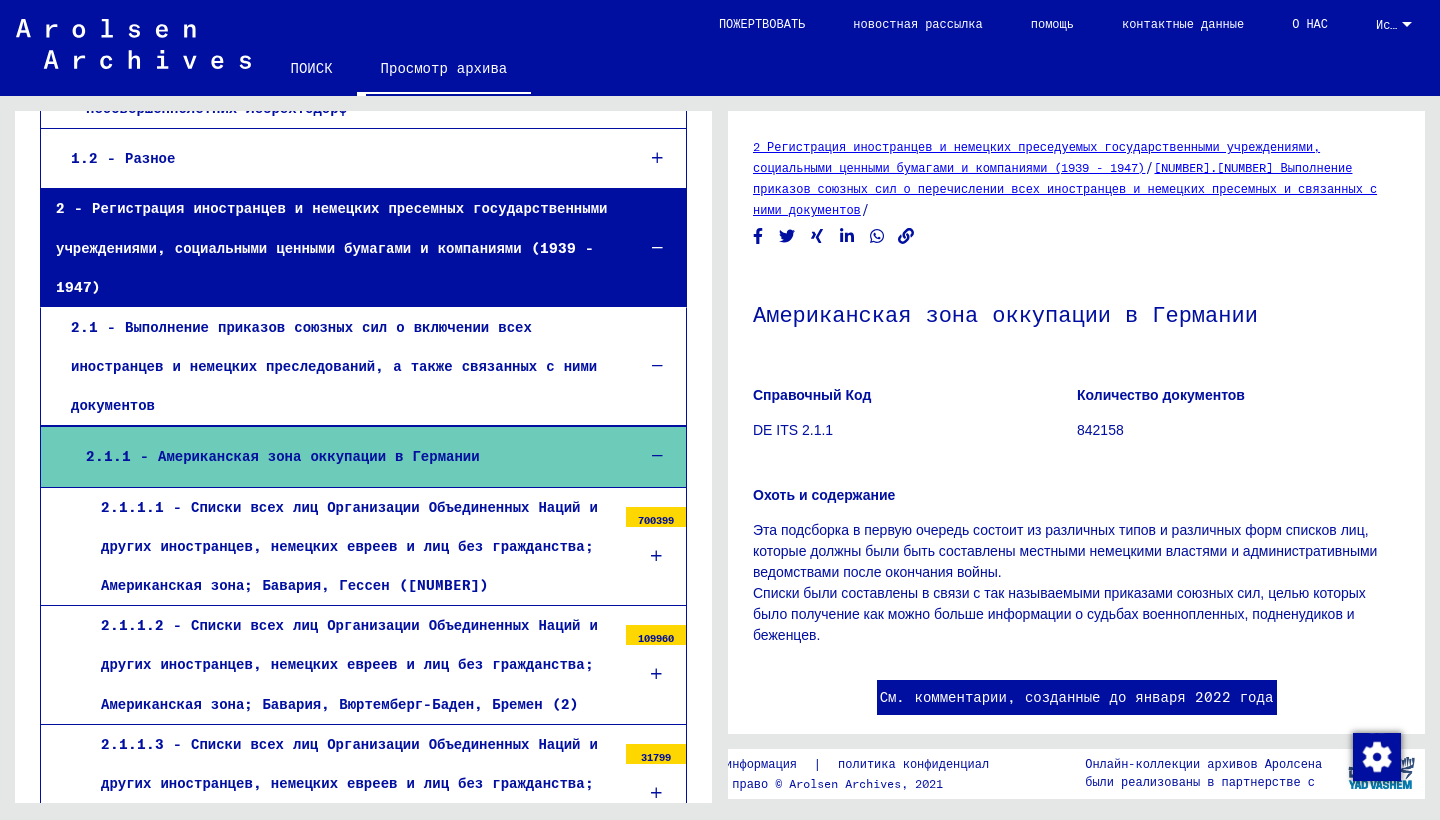 scroll, scrollTop: 0, scrollLeft: 0, axis: both 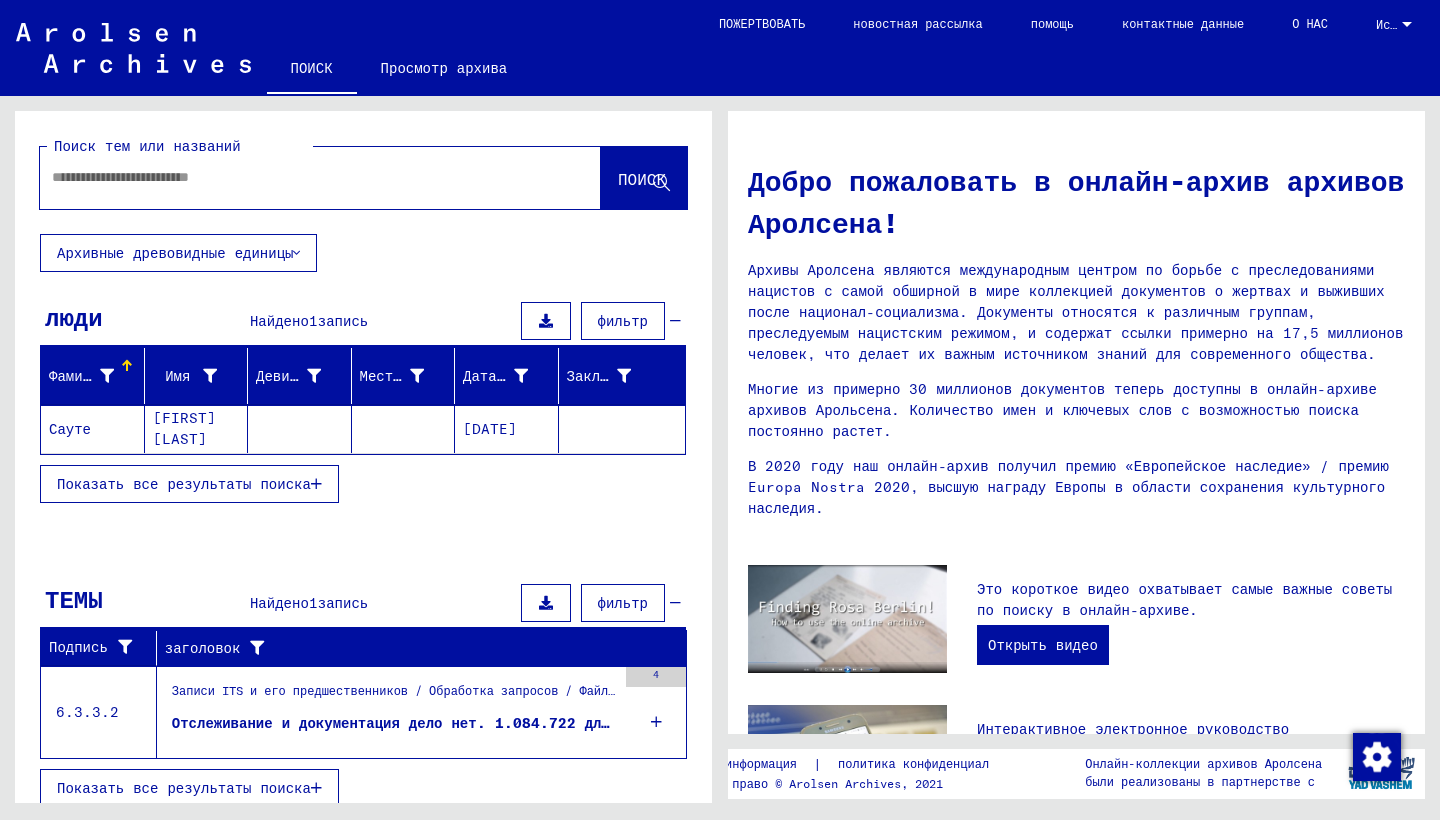click at bounding box center [296, 177] 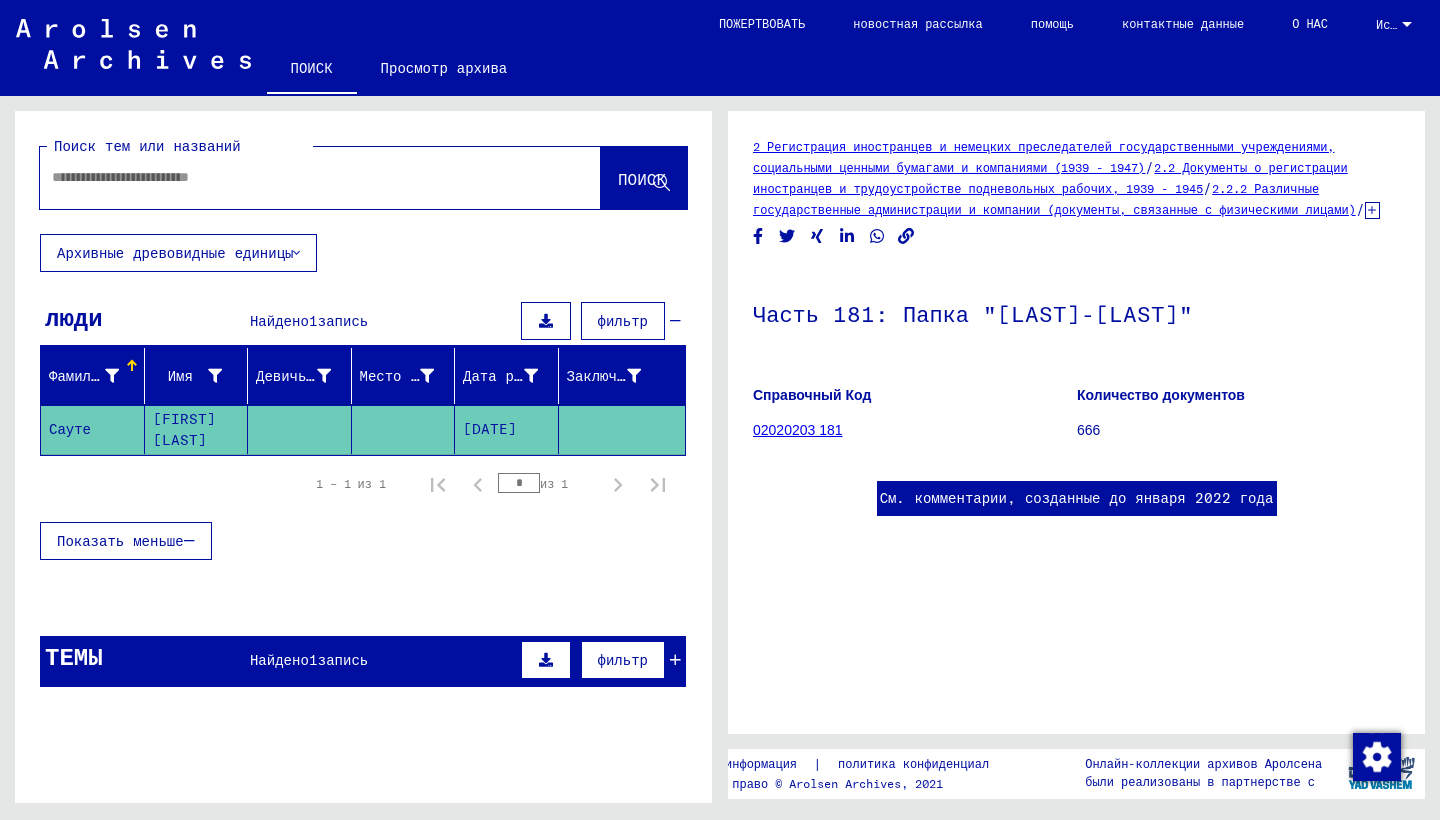 scroll, scrollTop: 0, scrollLeft: 0, axis: both 